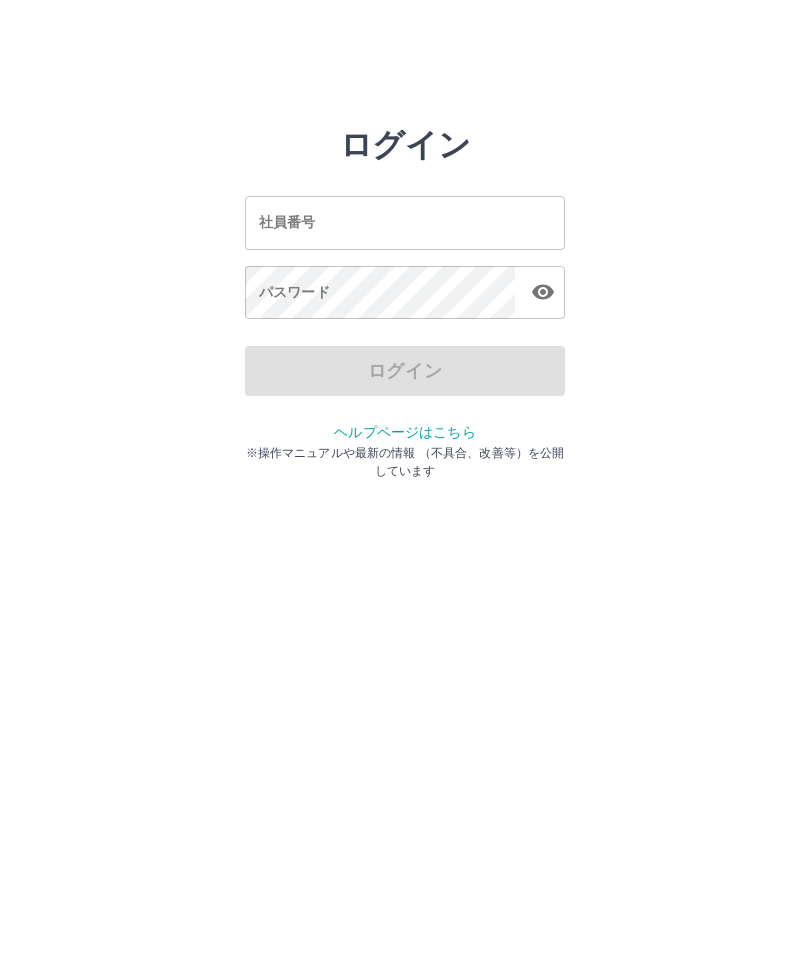 scroll, scrollTop: 0, scrollLeft: 0, axis: both 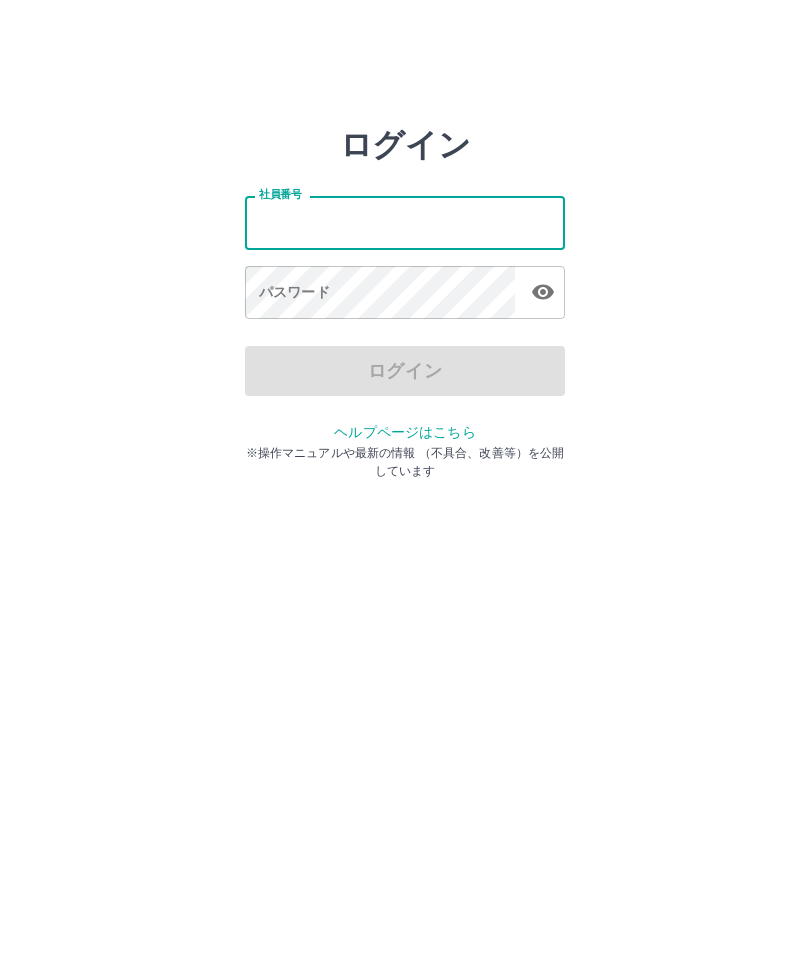 click on "社員番号" at bounding box center [405, 222] 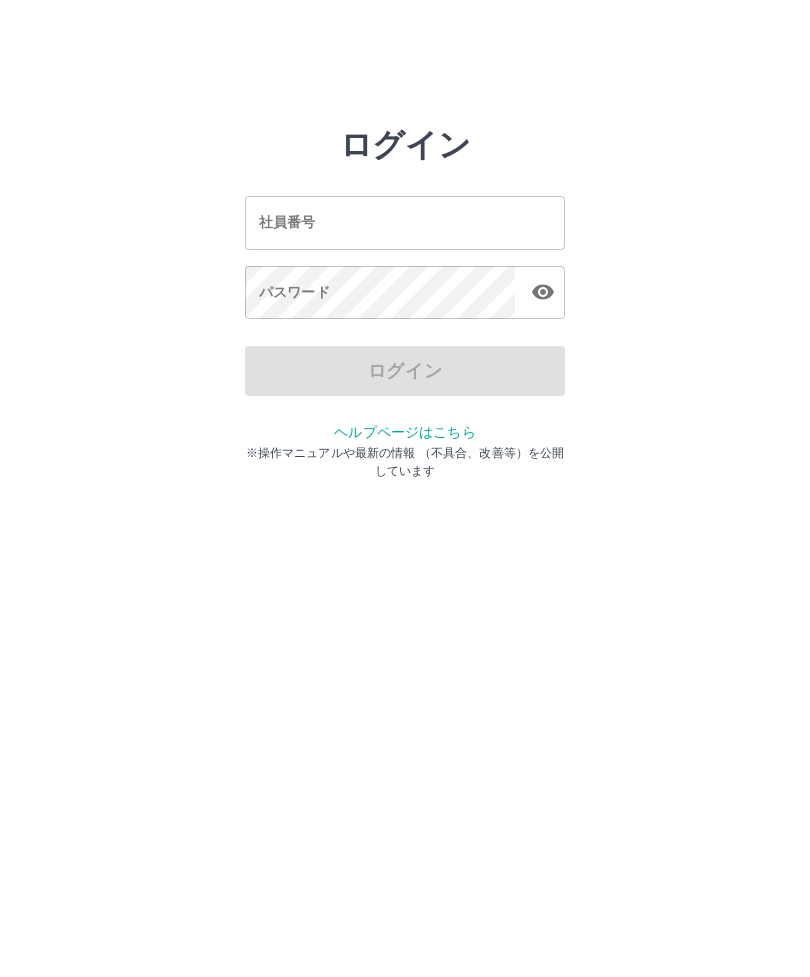scroll, scrollTop: 0, scrollLeft: 0, axis: both 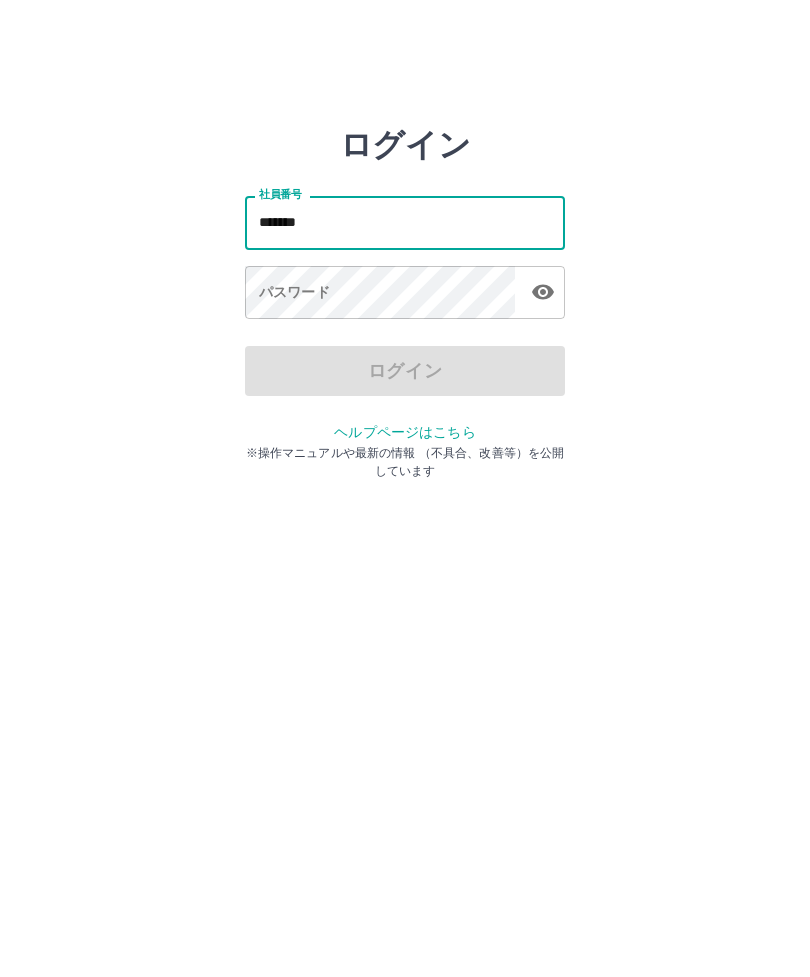 type on "*******" 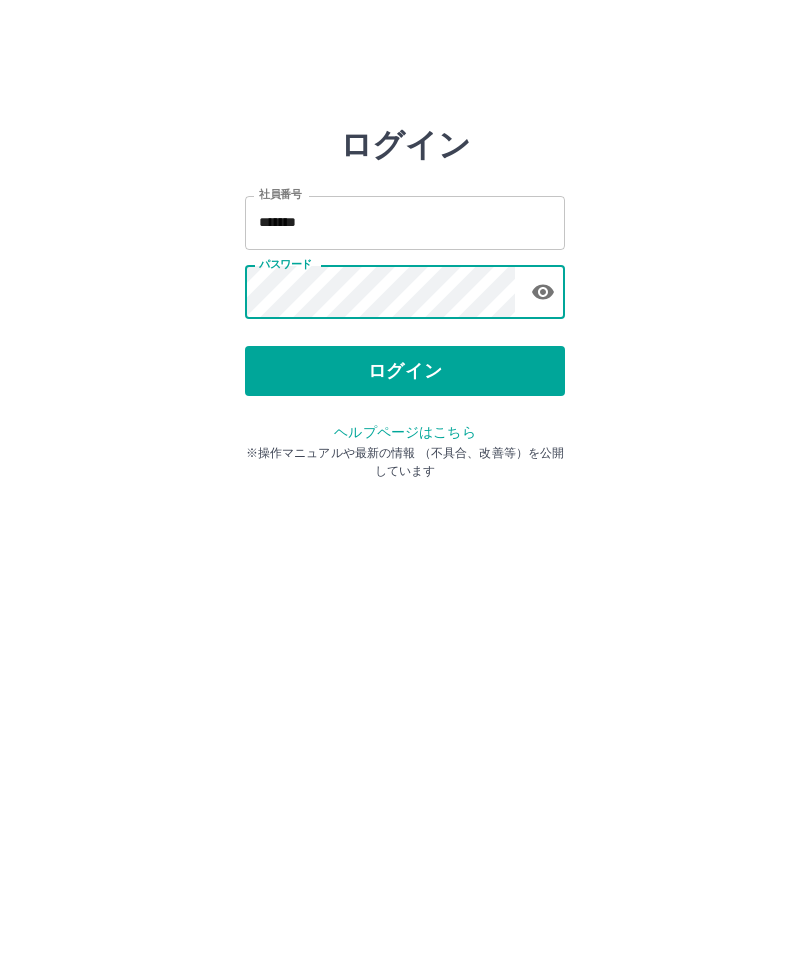 click on "ログイン" at bounding box center (405, 371) 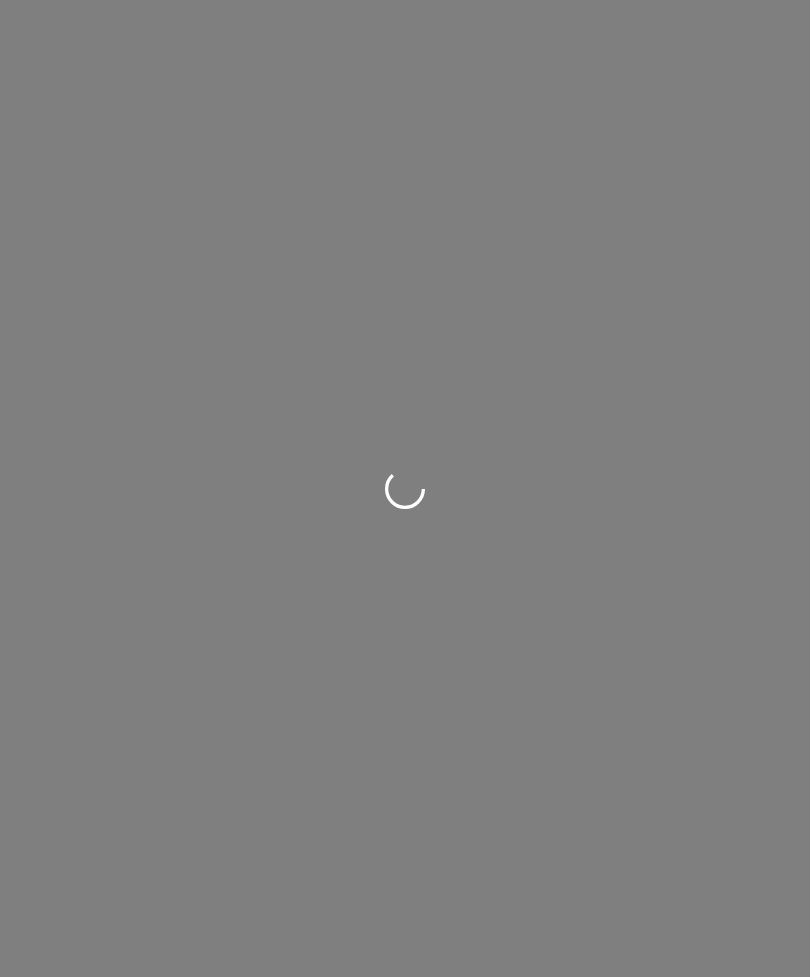 scroll, scrollTop: 0, scrollLeft: 0, axis: both 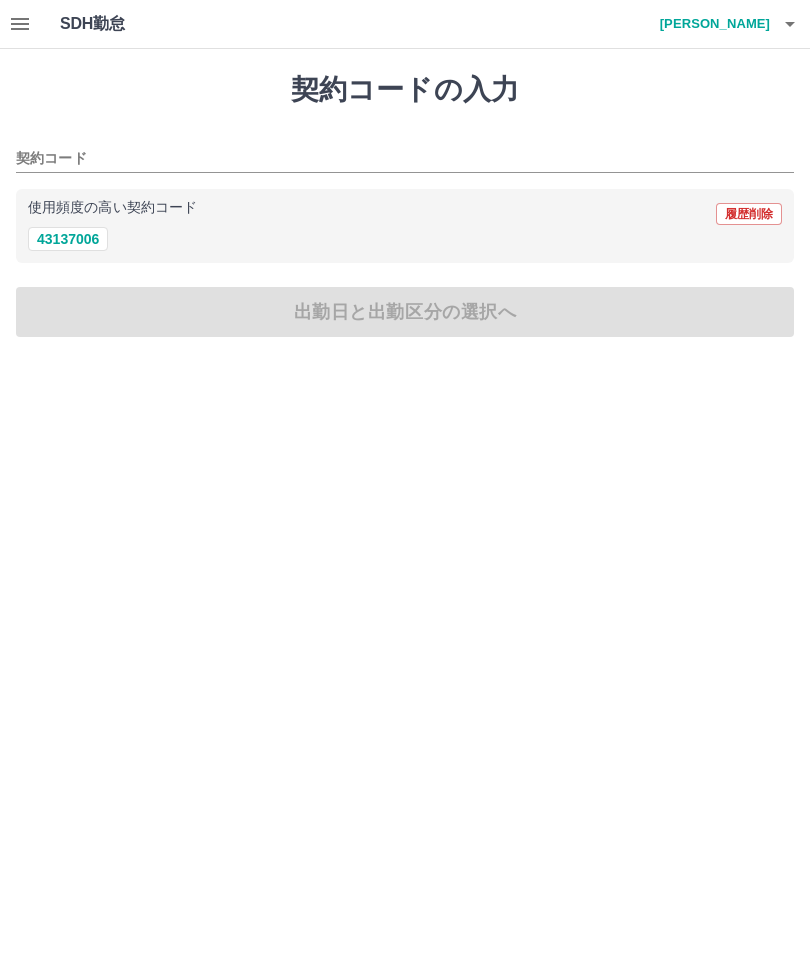 click on "43137006" at bounding box center [68, 239] 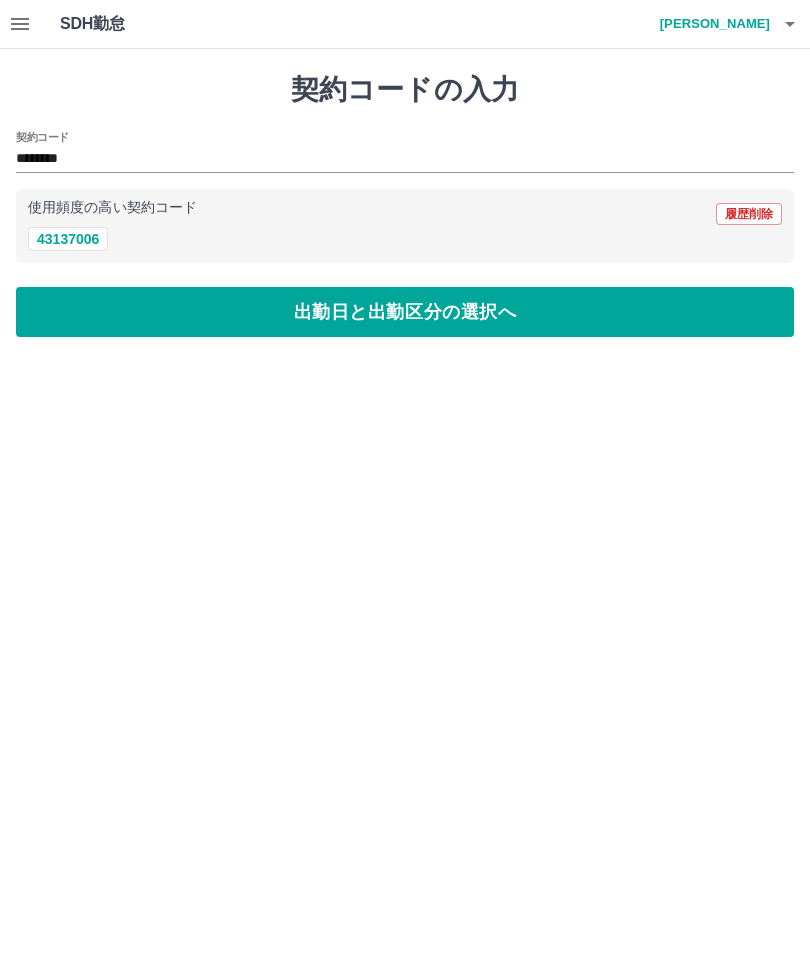 click on "出勤日と出勤区分の選択へ" at bounding box center (405, 312) 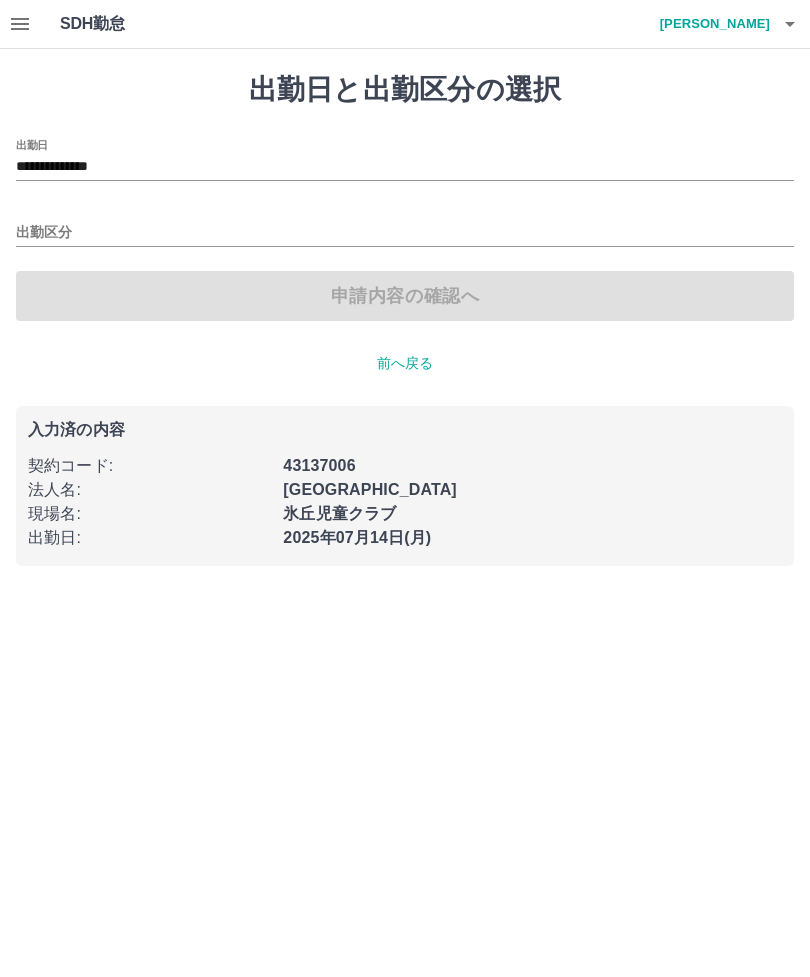 click on "出勤区分" at bounding box center (405, 233) 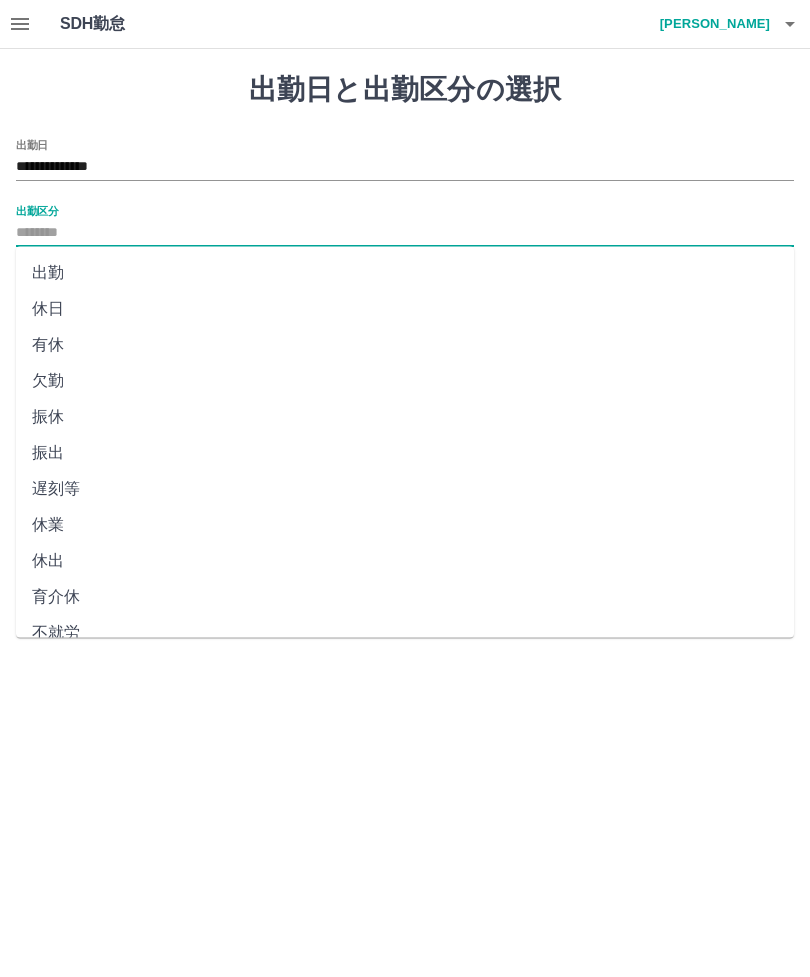 click on "出勤" at bounding box center [405, 273] 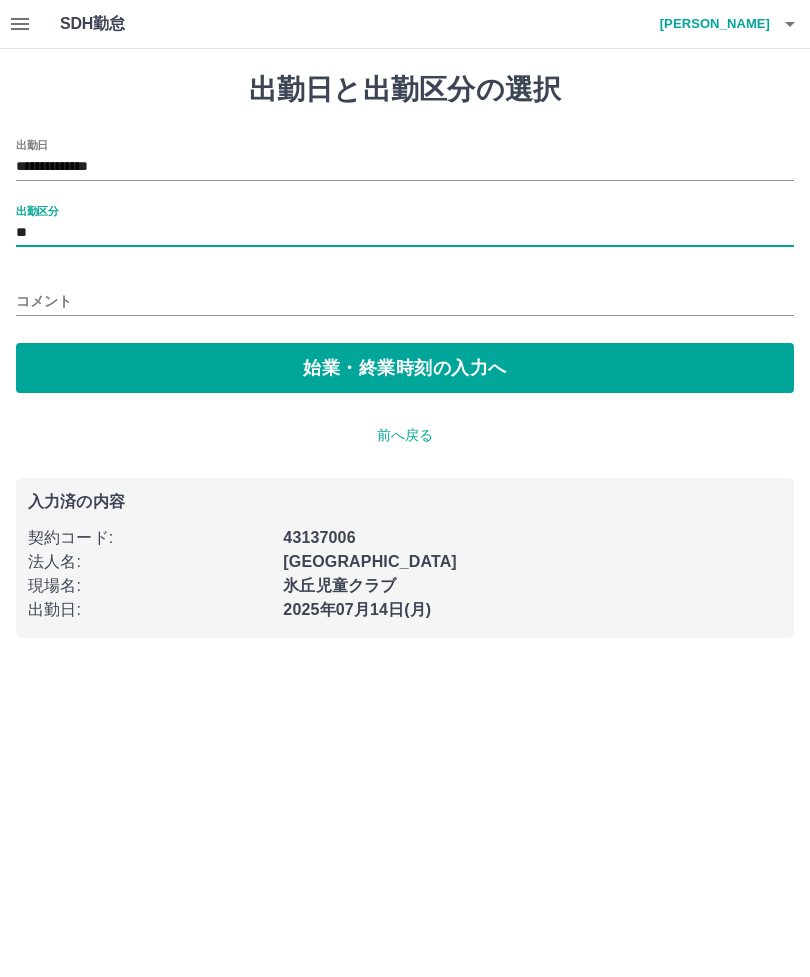 click on "始業・終業時刻の入力へ" at bounding box center [405, 368] 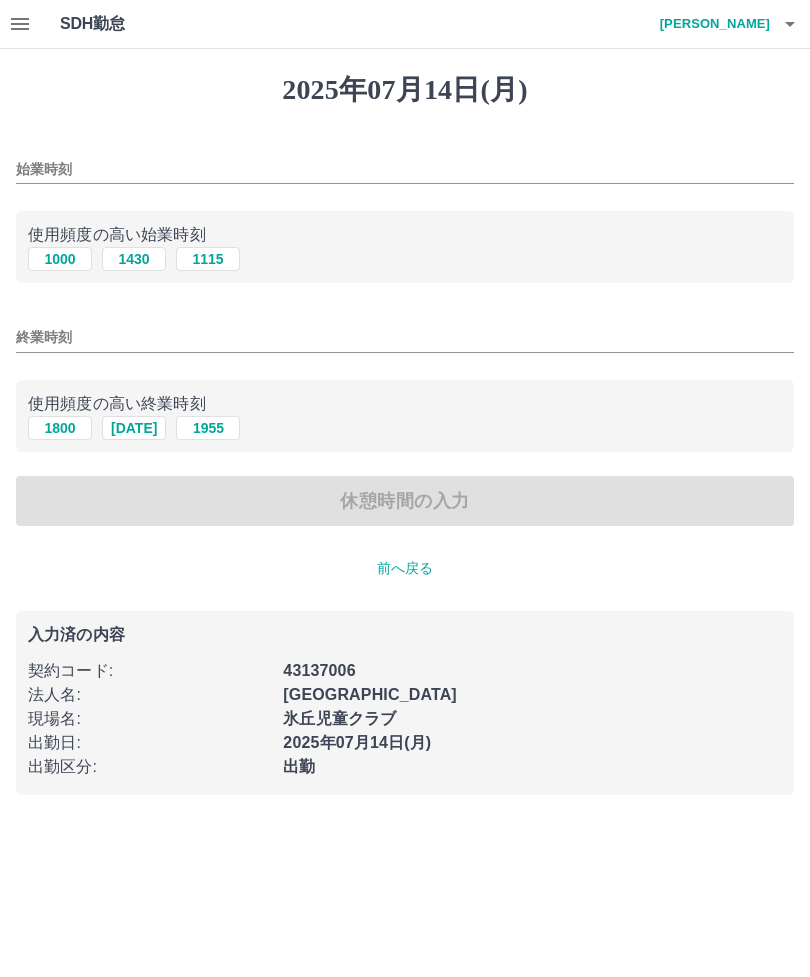 click on "1430" at bounding box center [134, 259] 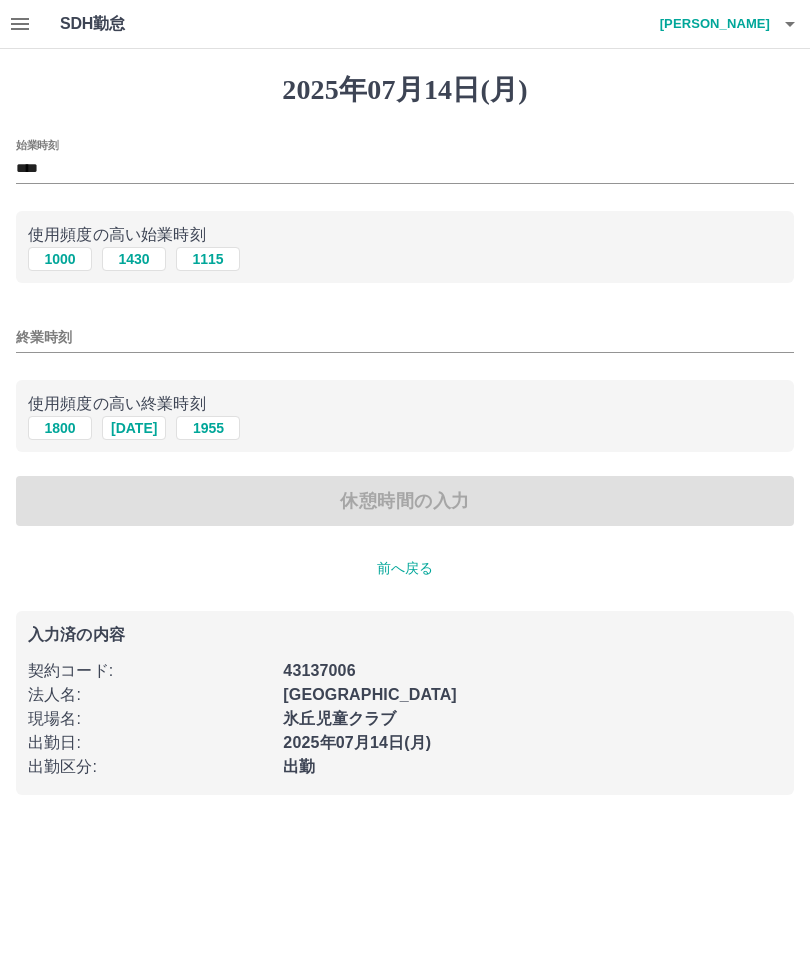 click on "1800" at bounding box center [60, 428] 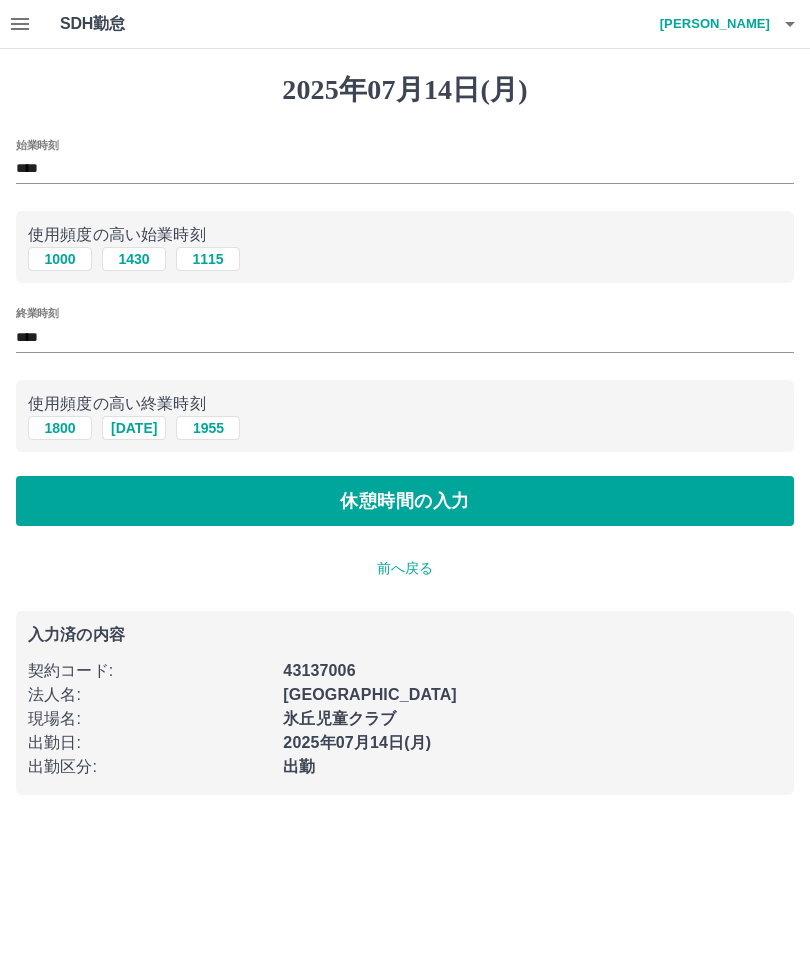 click on "****" at bounding box center (405, 169) 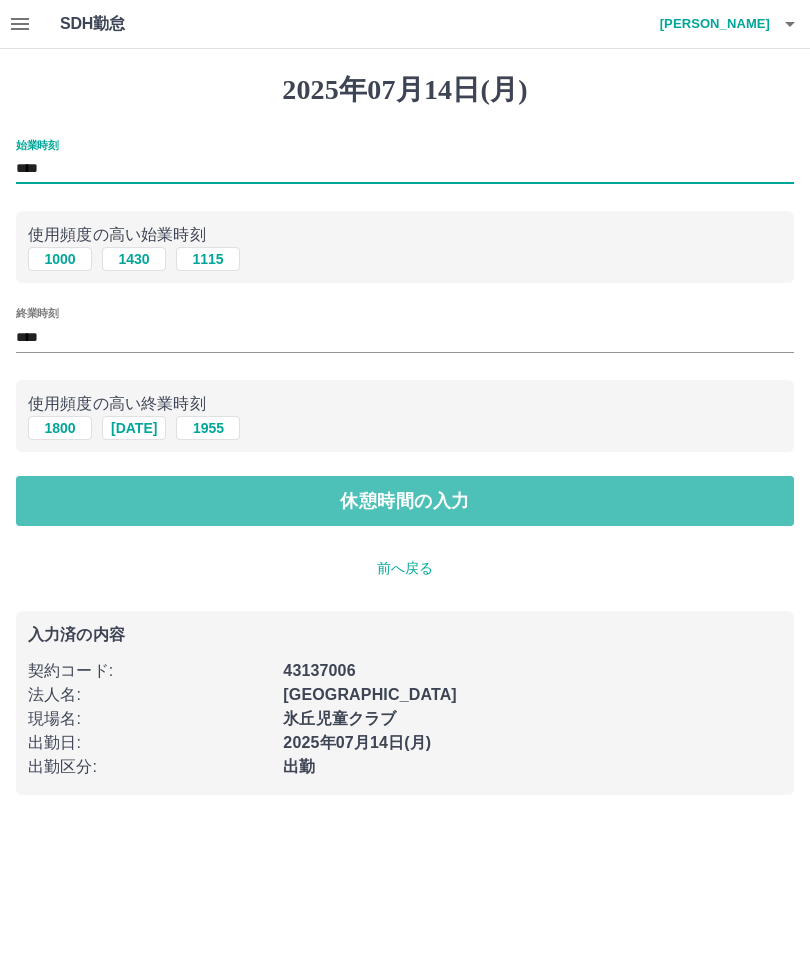 click on "休憩時間の入力" at bounding box center (405, 501) 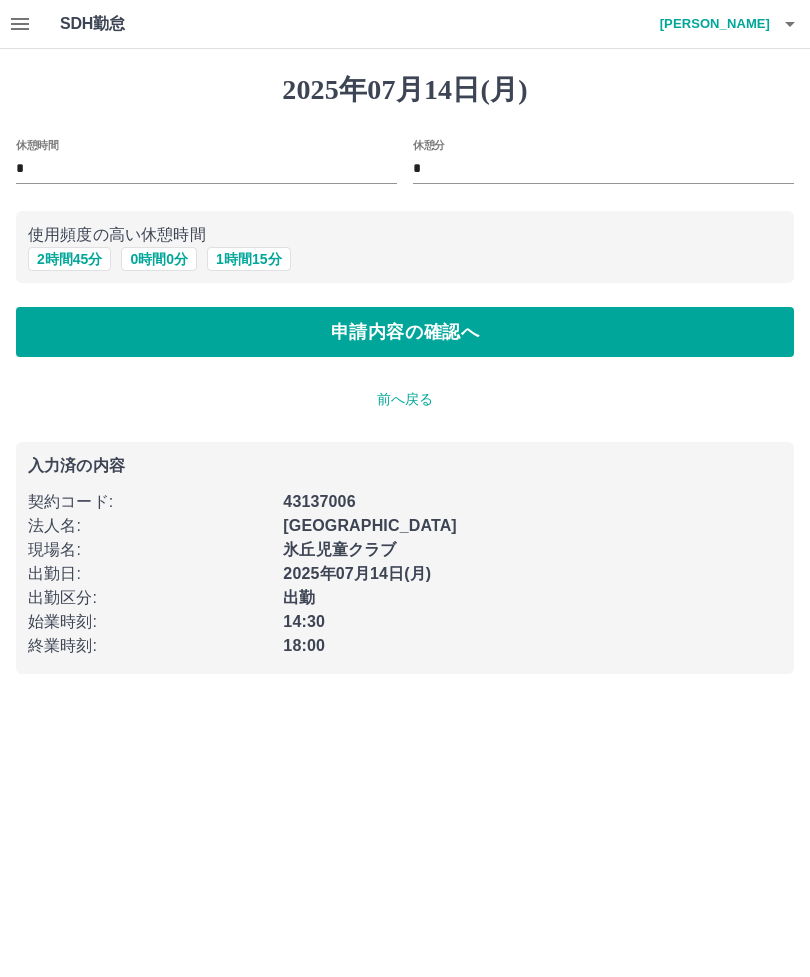 click on "0 時間 0 分" at bounding box center (159, 259) 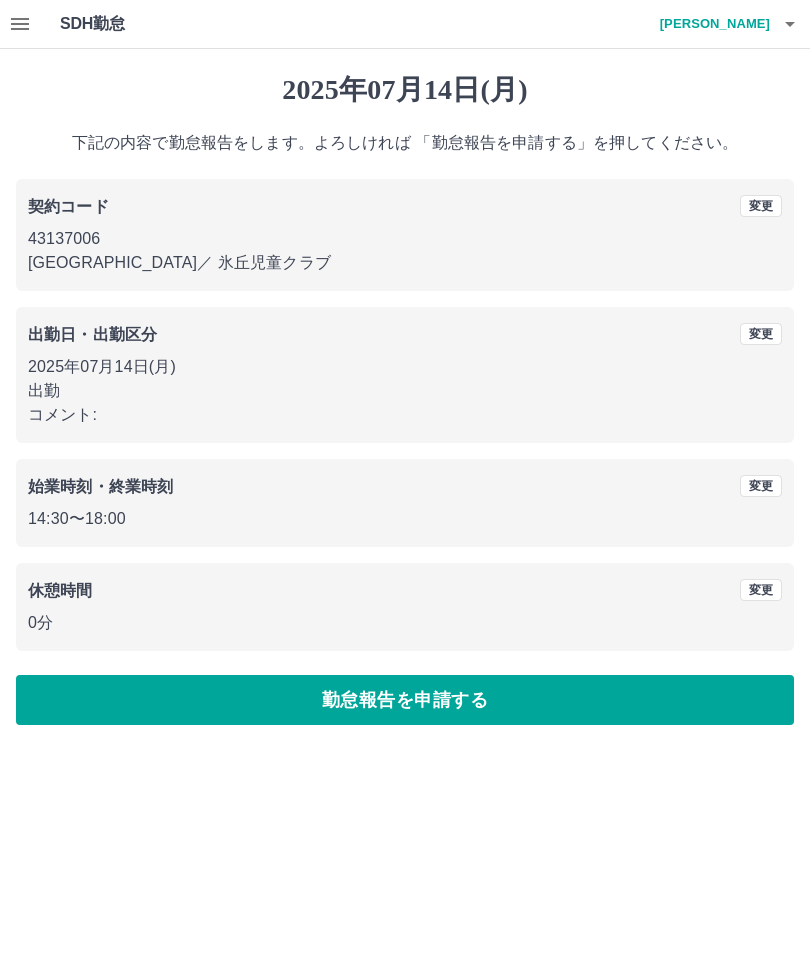 click on "コメント:" at bounding box center [405, 415] 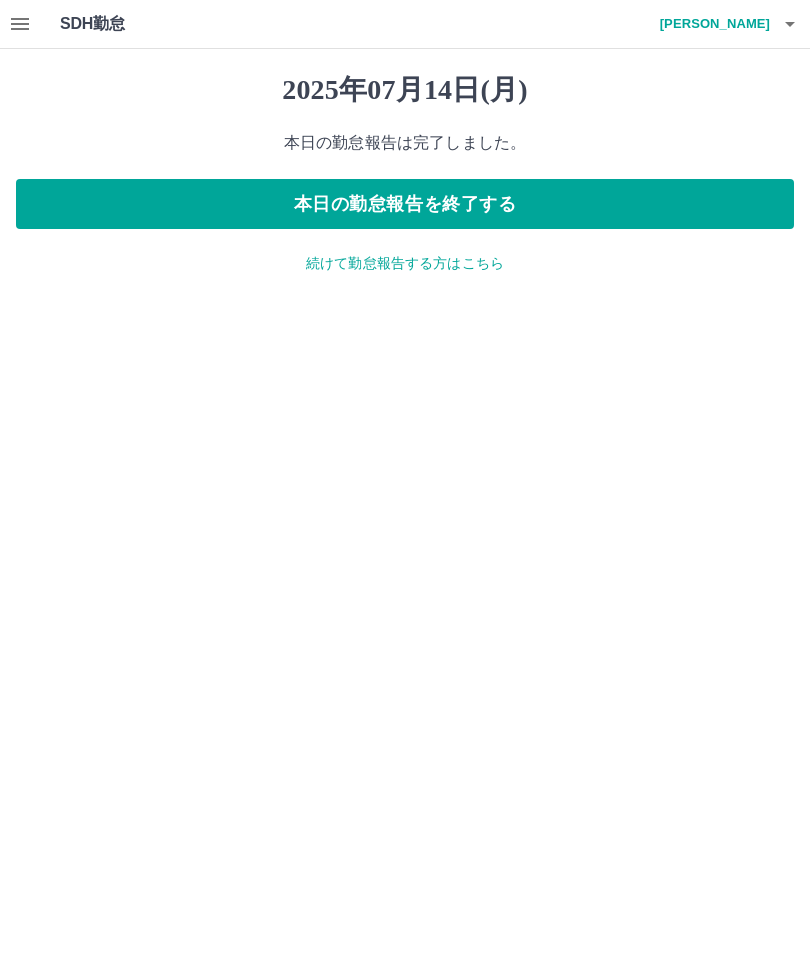 click on "本日の勤怠報告を終了する" at bounding box center (405, 204) 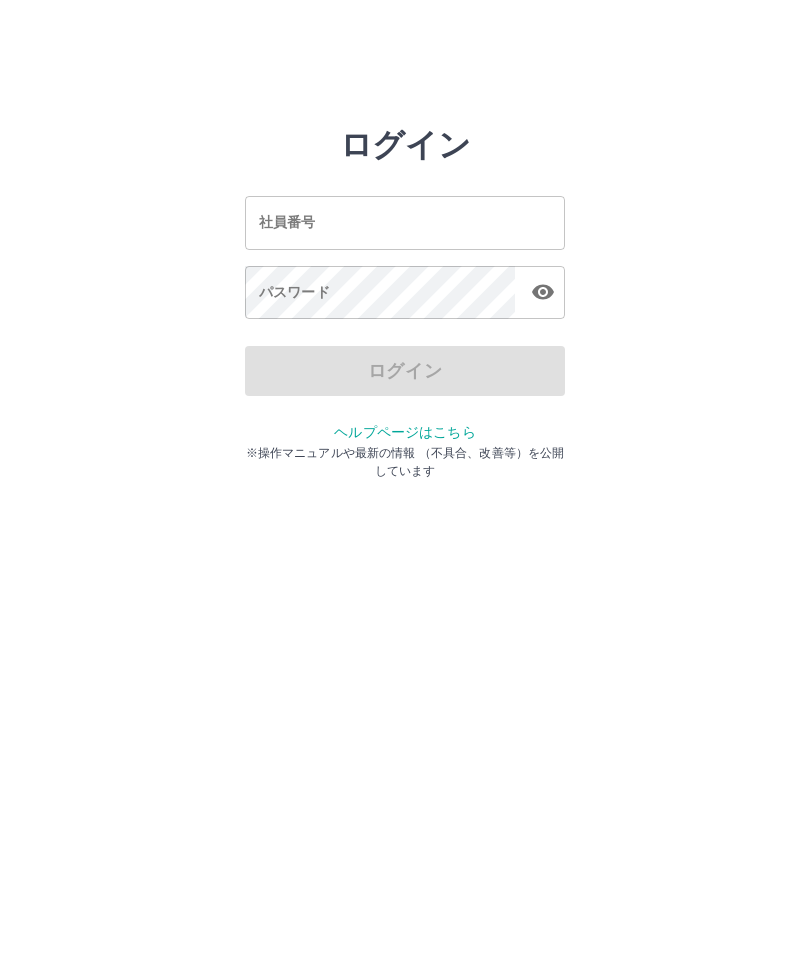 scroll, scrollTop: 0, scrollLeft: 0, axis: both 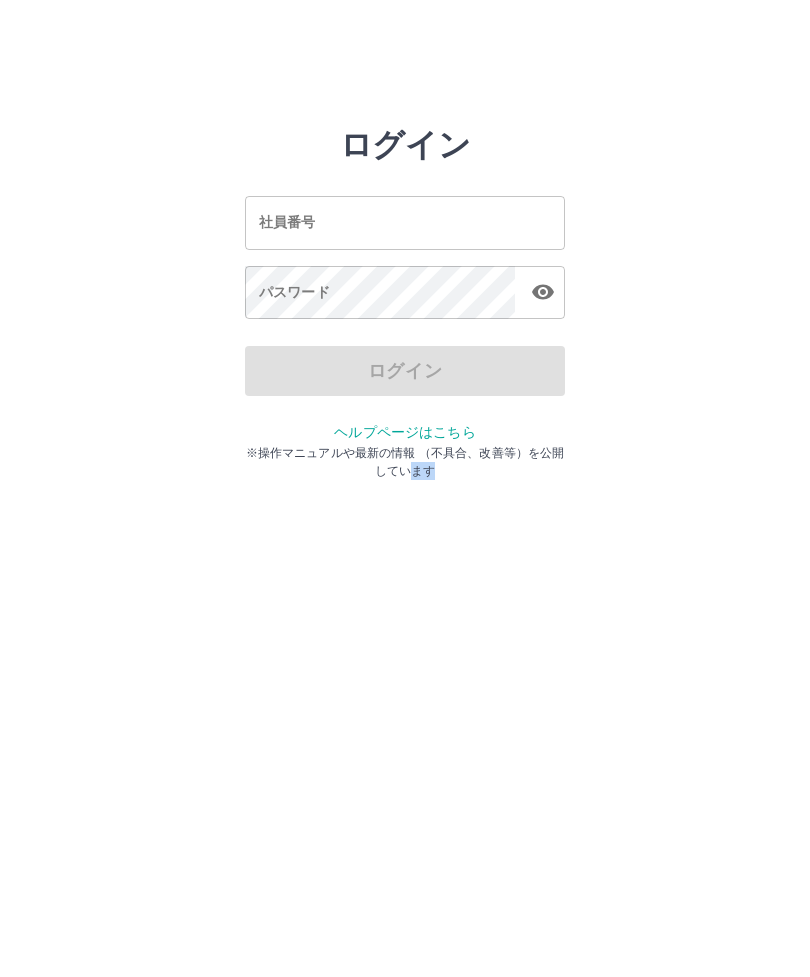 click on "ログイン 社員番号 社員番号 パスワード パスワード ログイン ヘルプページはこちら ※操作マニュアルや最新の情報 （不具合、改善等）を公開しています" at bounding box center [405, 223] 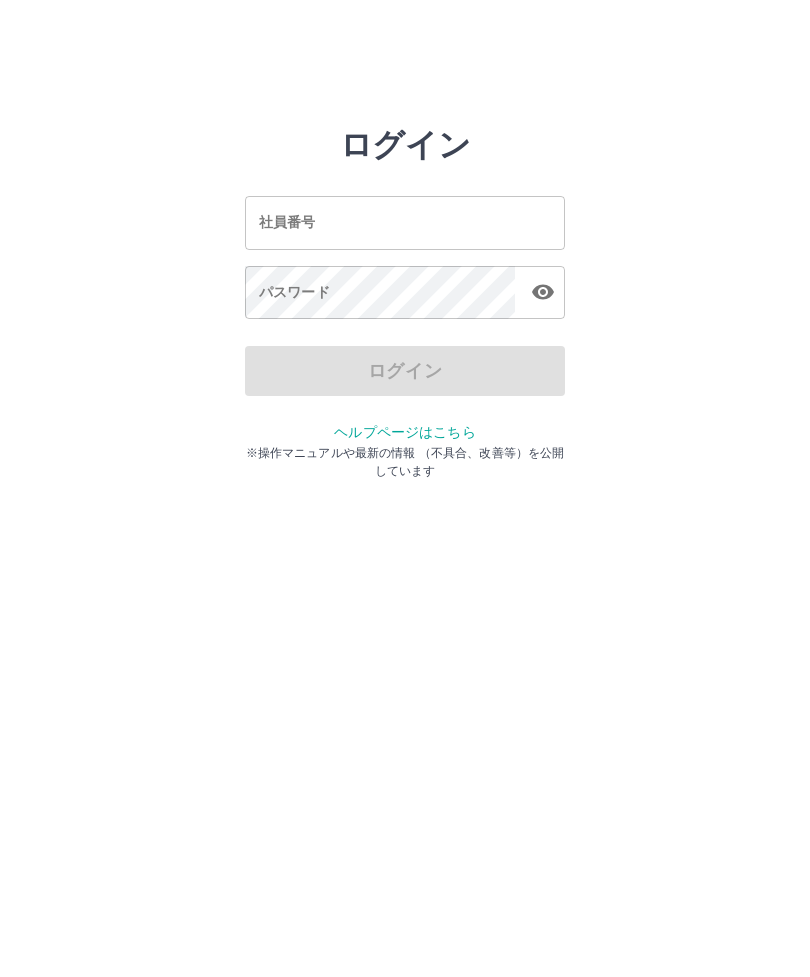 click on "社員番号 社員番号" at bounding box center (405, 222) 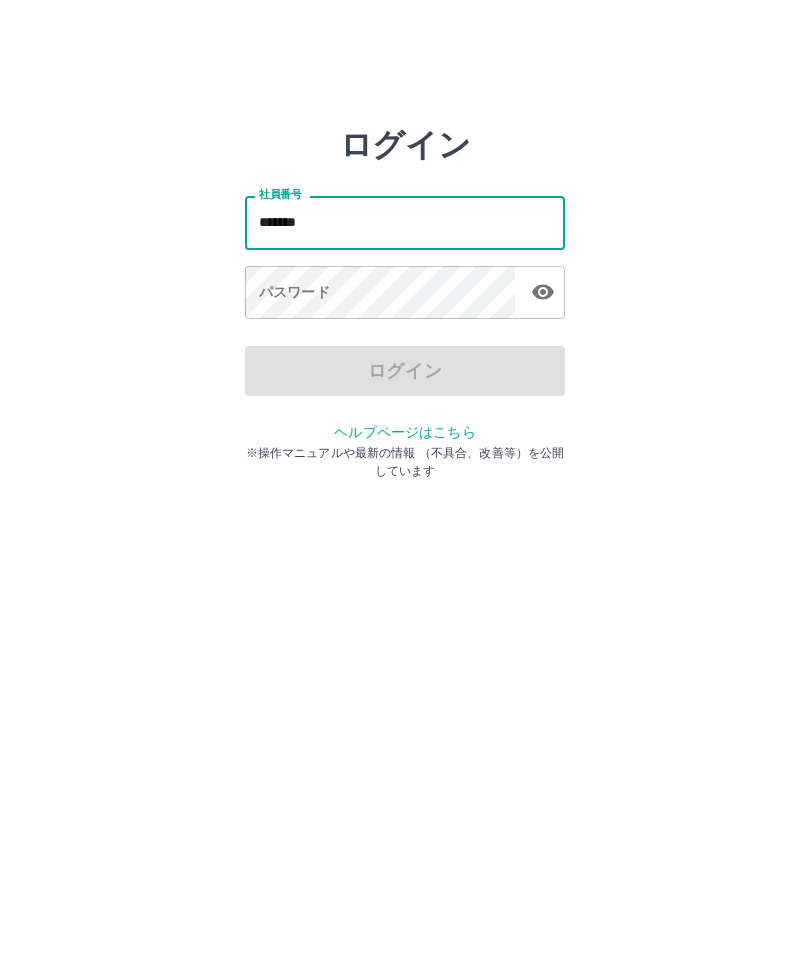 click at bounding box center (543, 292) 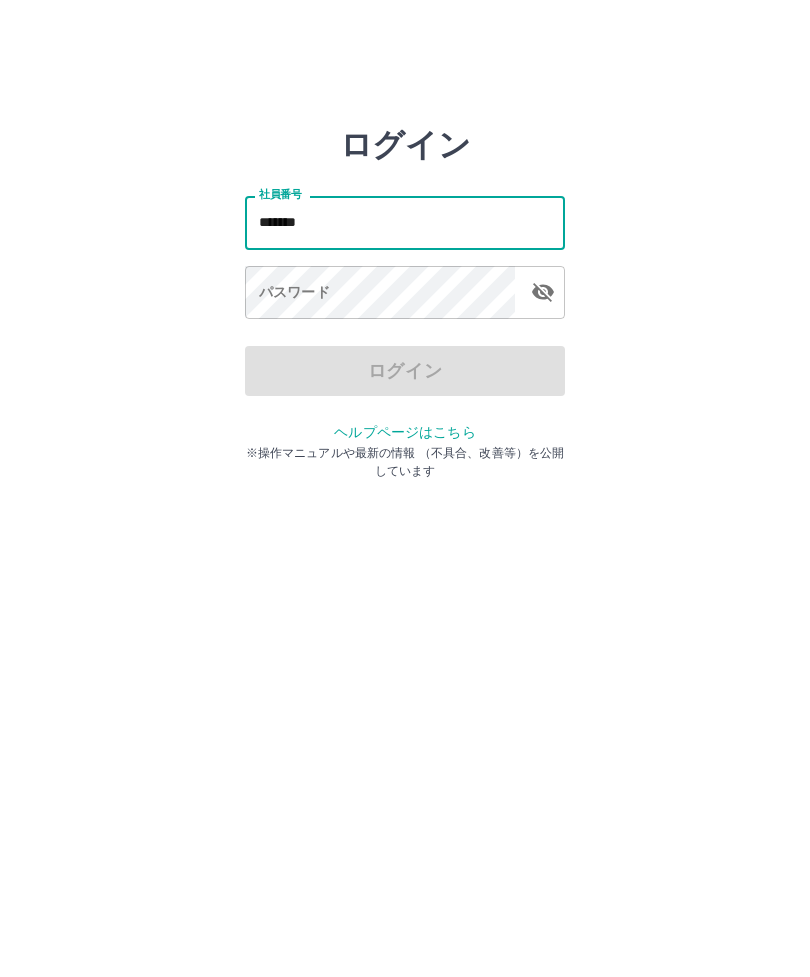 type on "*******" 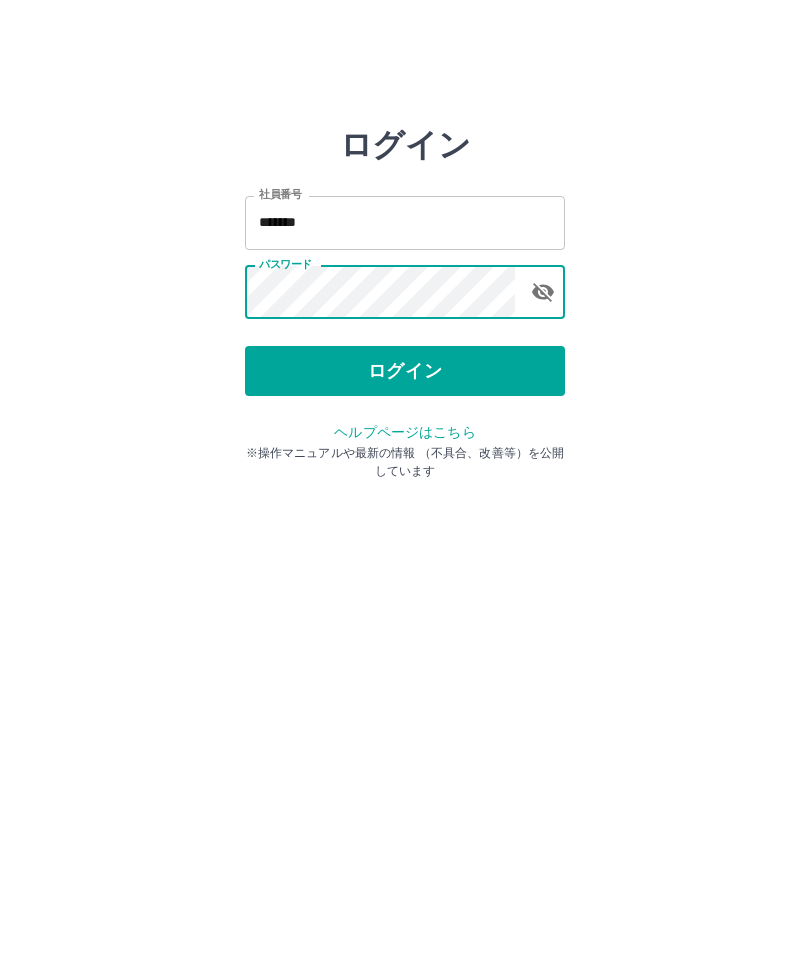 click on "ログイン" at bounding box center [405, 371] 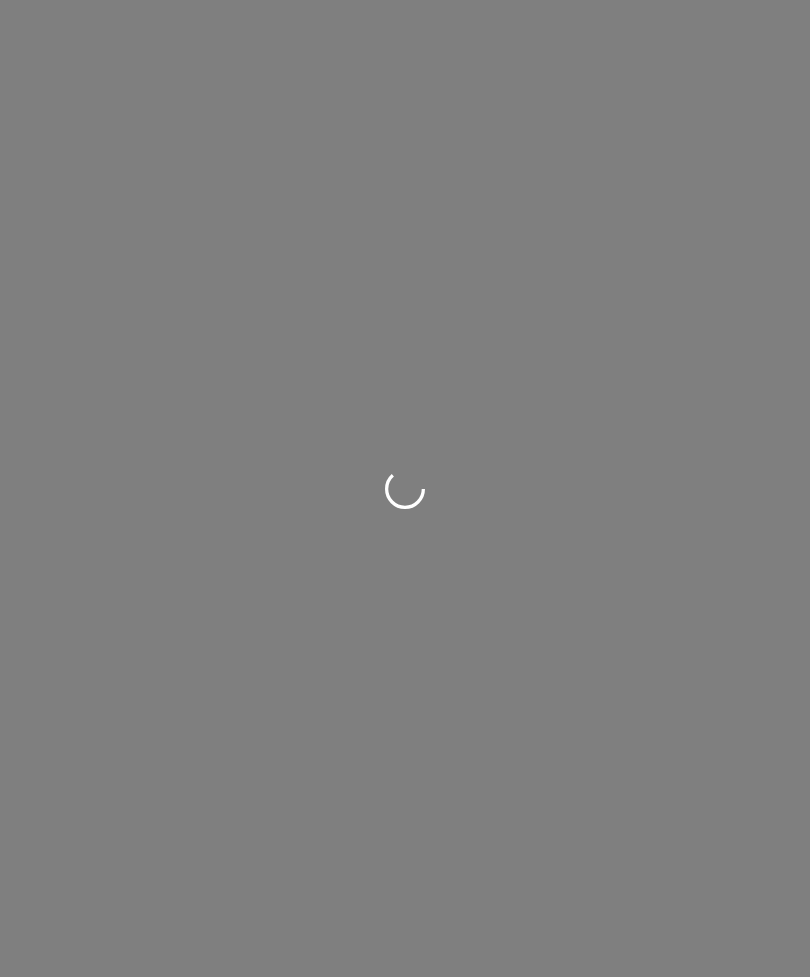 scroll, scrollTop: 0, scrollLeft: 0, axis: both 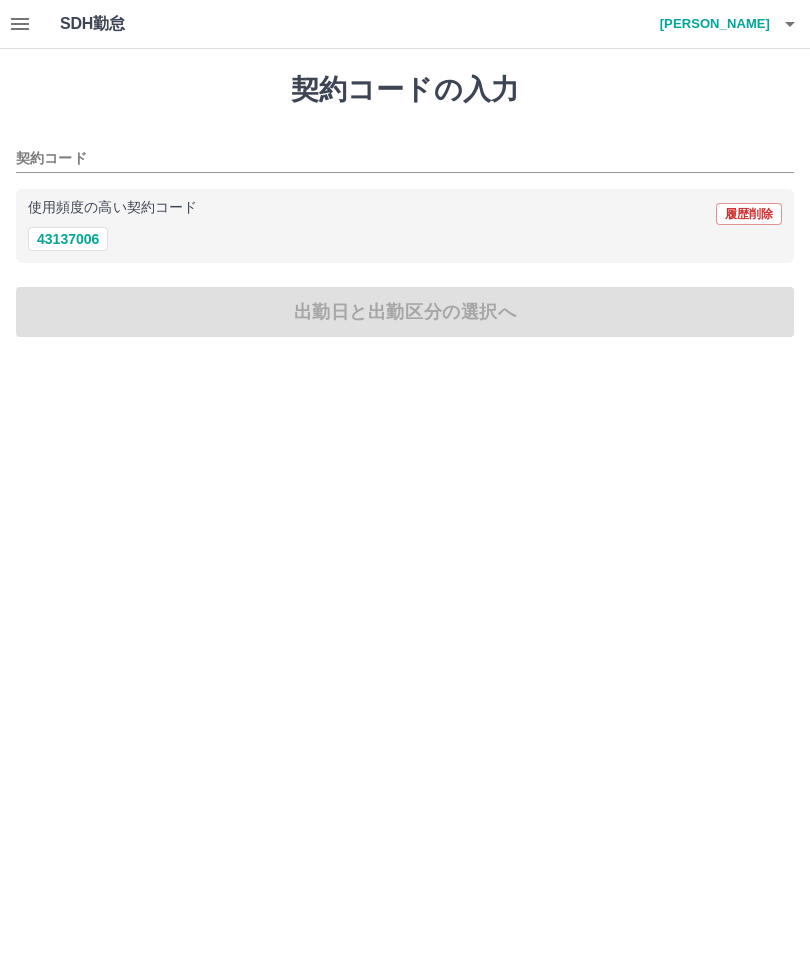 click on "43137006" at bounding box center [68, 239] 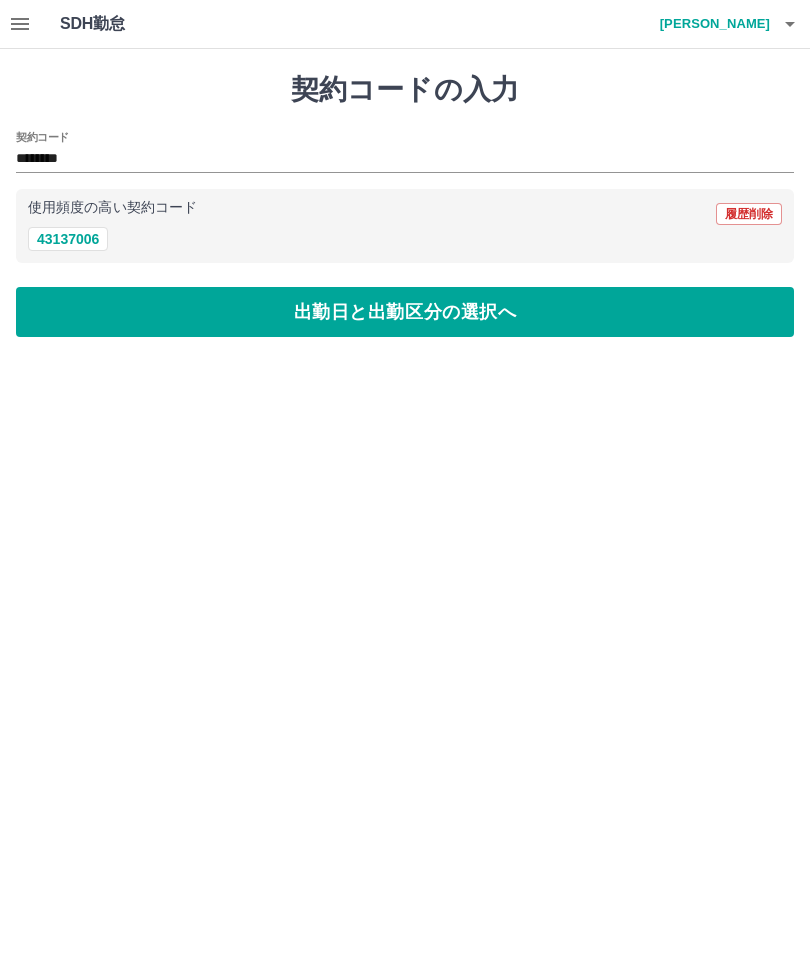 click on "出勤日と出勤区分の選択へ" at bounding box center [405, 312] 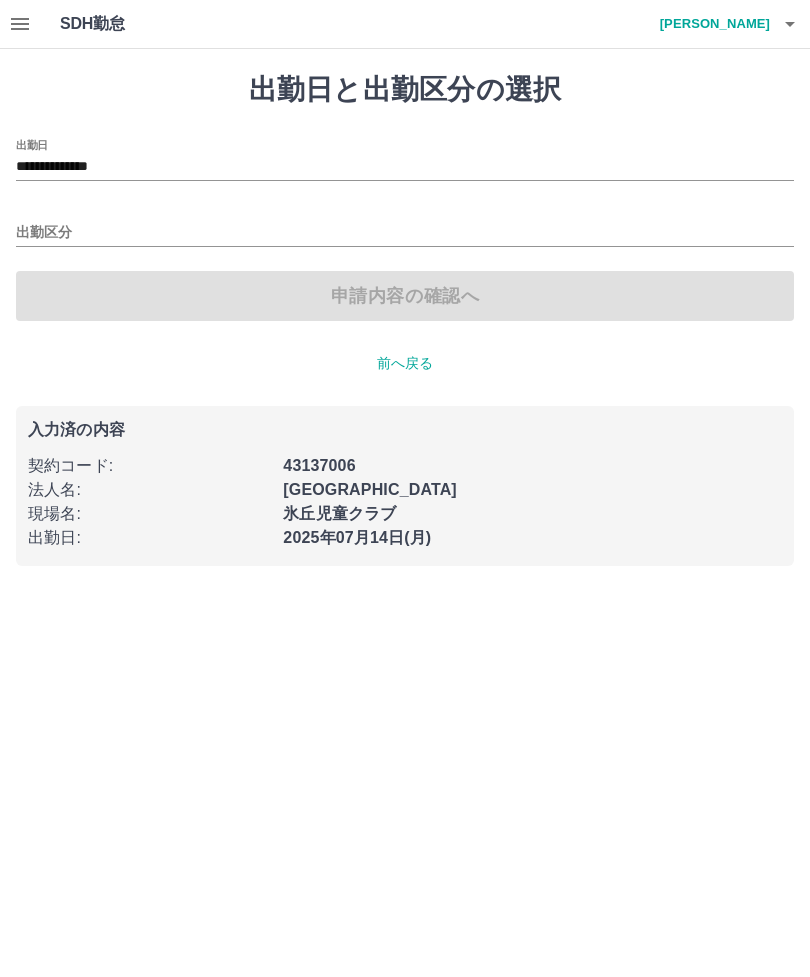 click on "出勤区分" at bounding box center (405, 233) 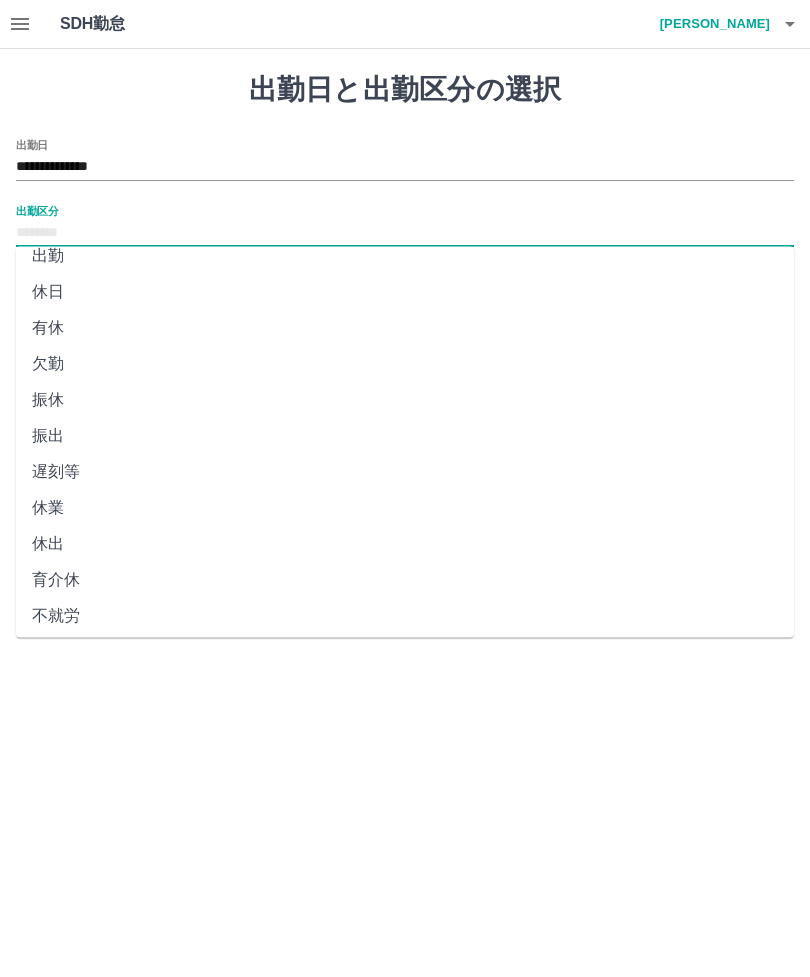 scroll, scrollTop: 20, scrollLeft: 0, axis: vertical 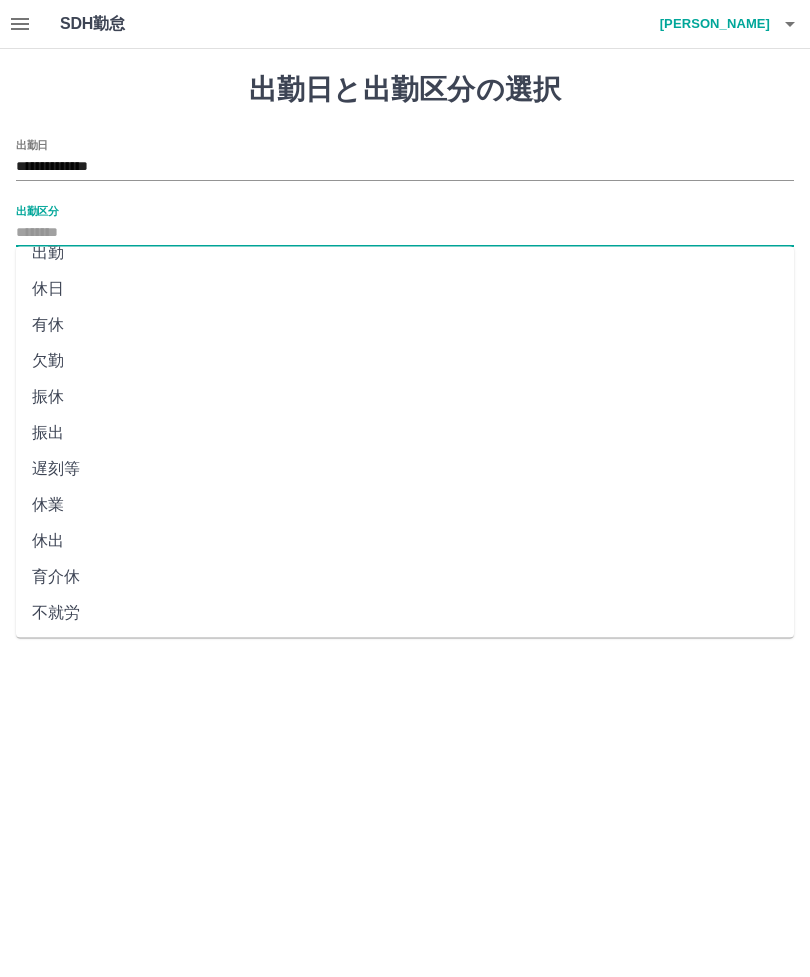 click on "出勤区分" at bounding box center (405, 233) 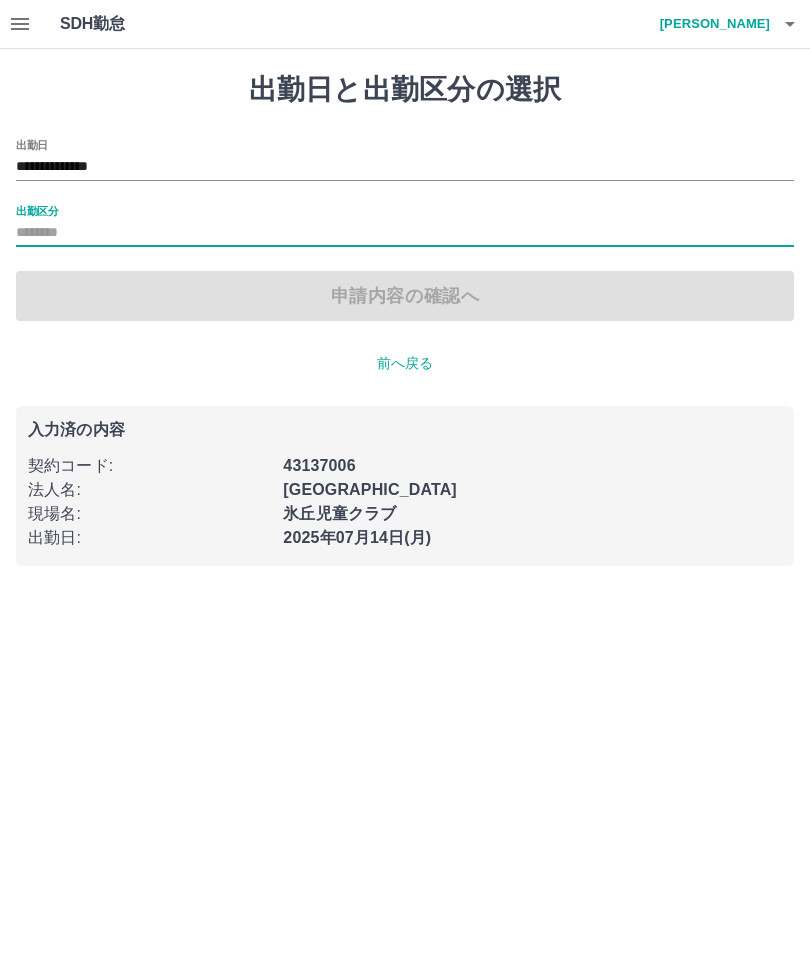 click on "出勤区分" at bounding box center [405, 233] 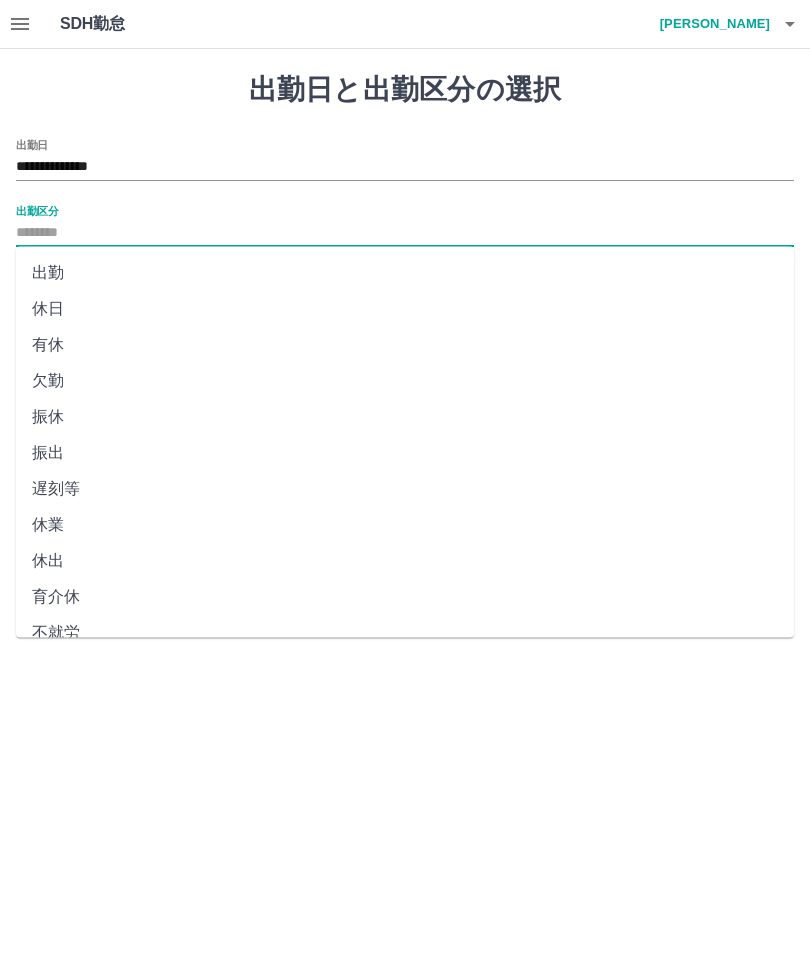 click on "出勤" at bounding box center (405, 273) 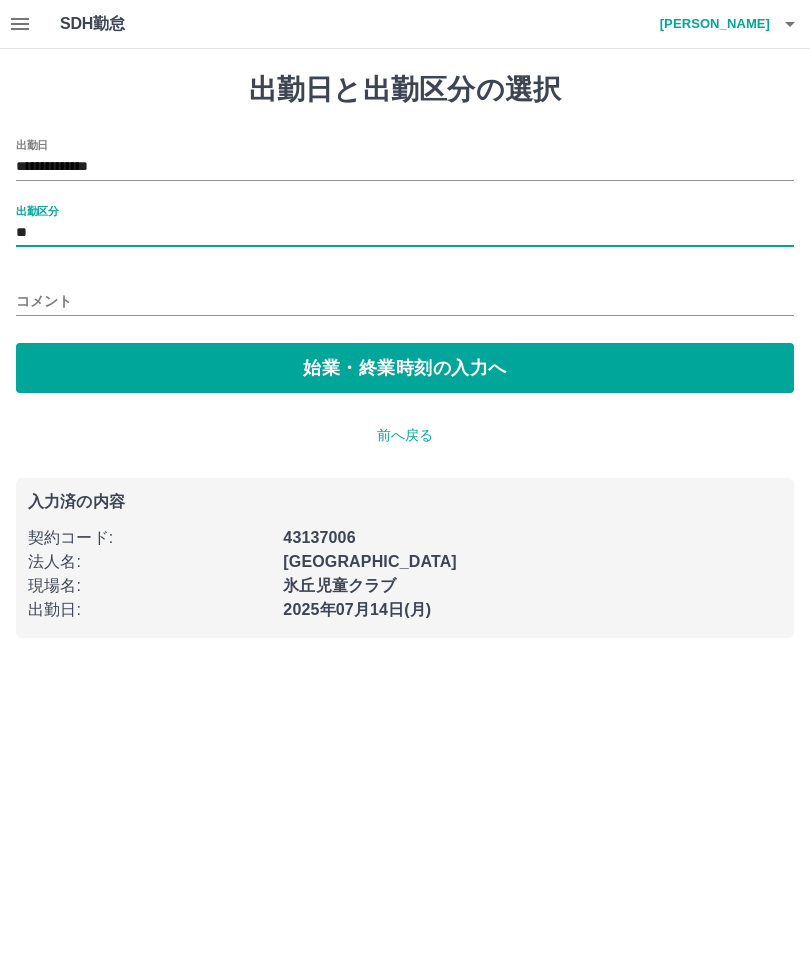 click on "コメント" at bounding box center (405, 301) 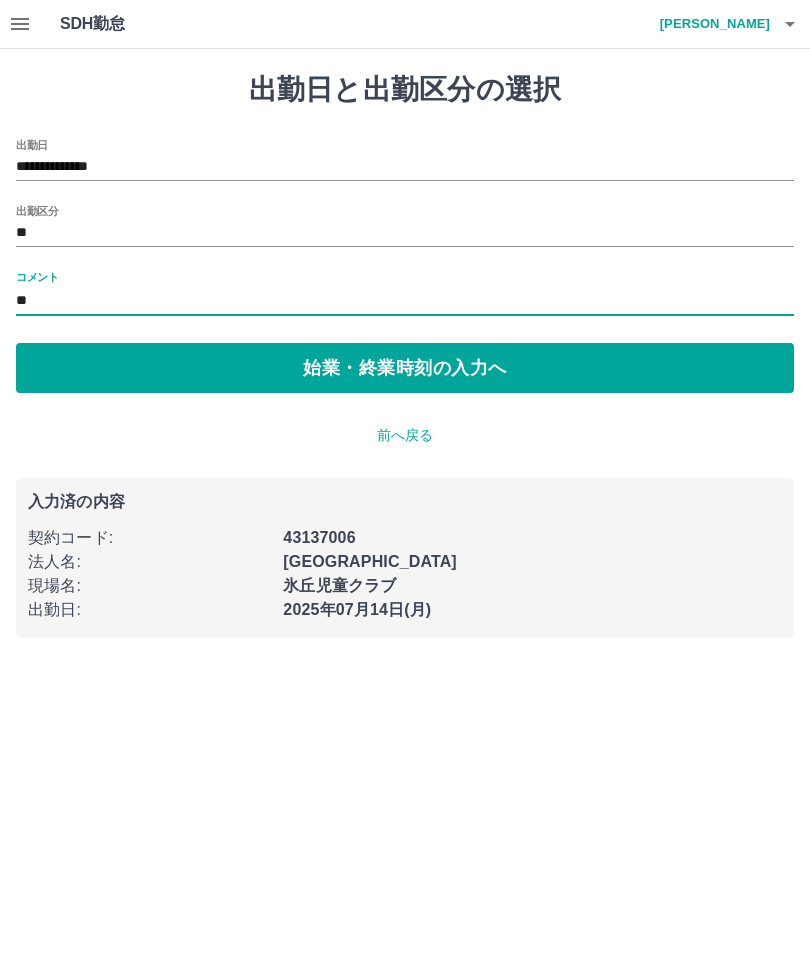 type on "**" 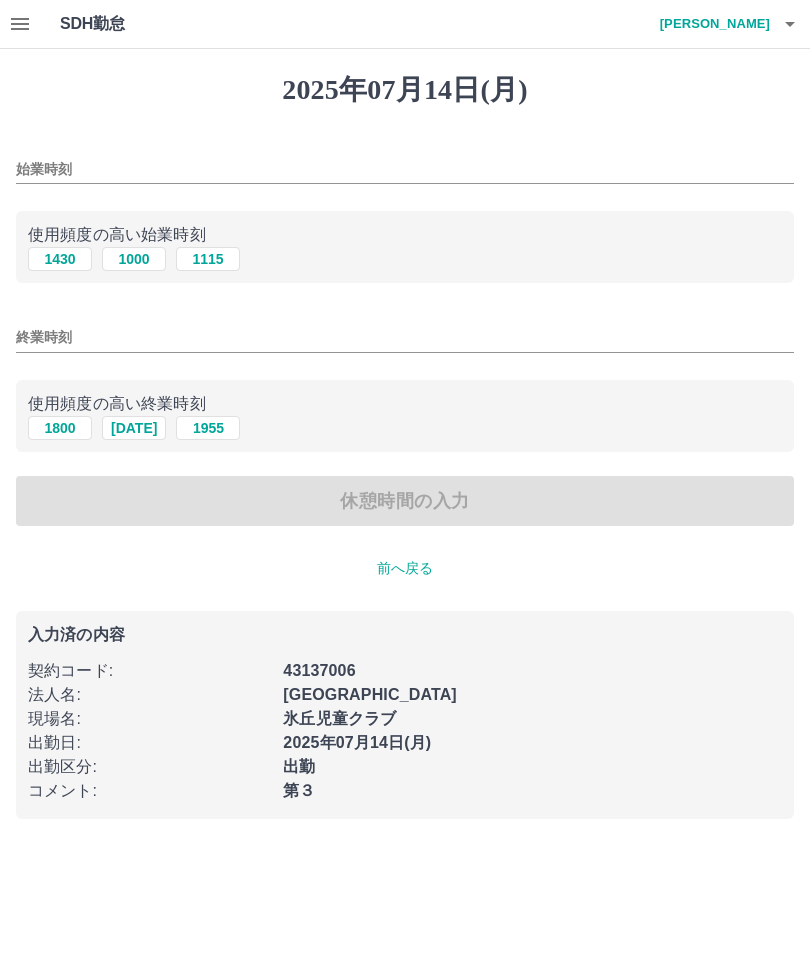 click on "始業時刻" at bounding box center (405, 169) 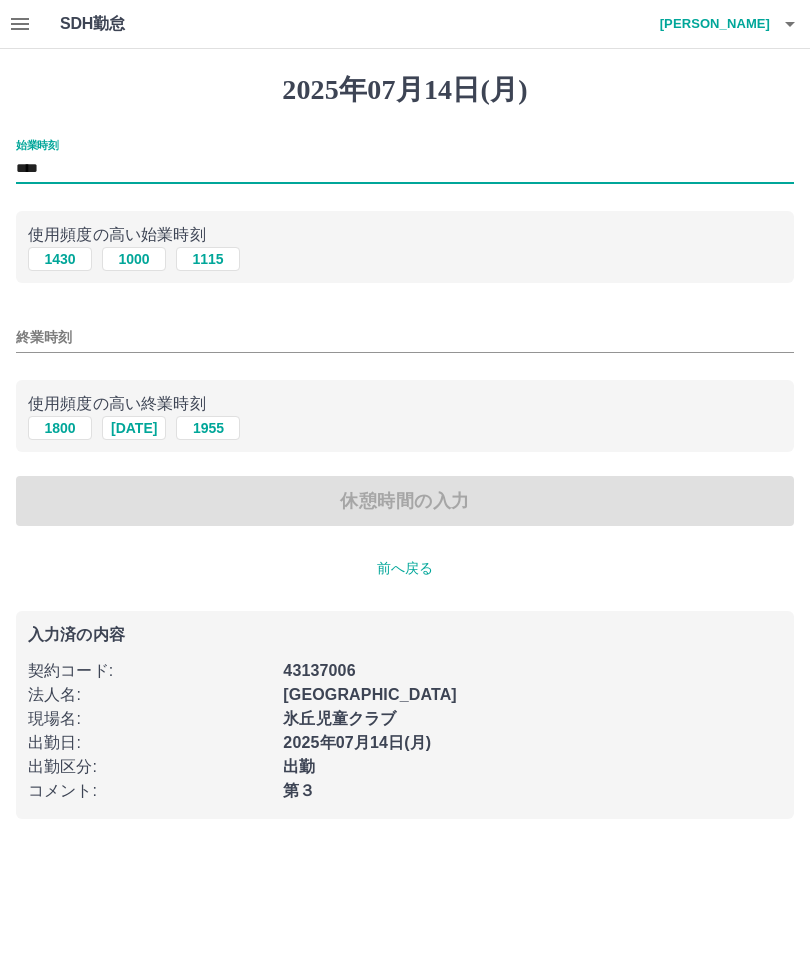 type on "****" 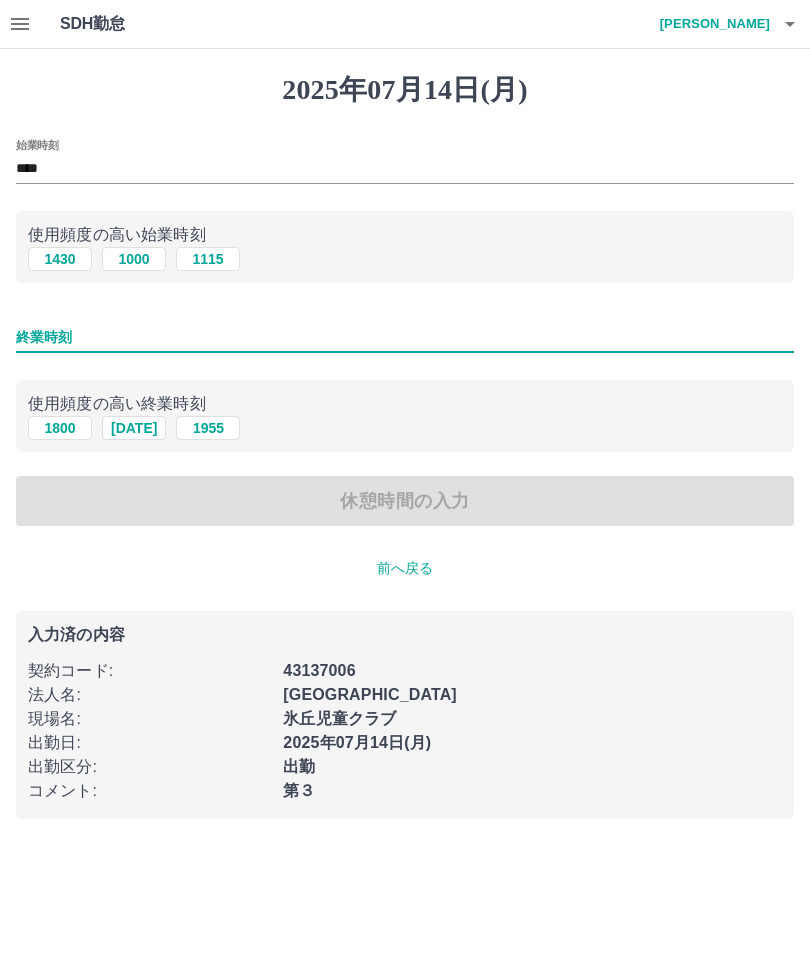 click on "使用頻度の高い終業時刻" at bounding box center (405, 404) 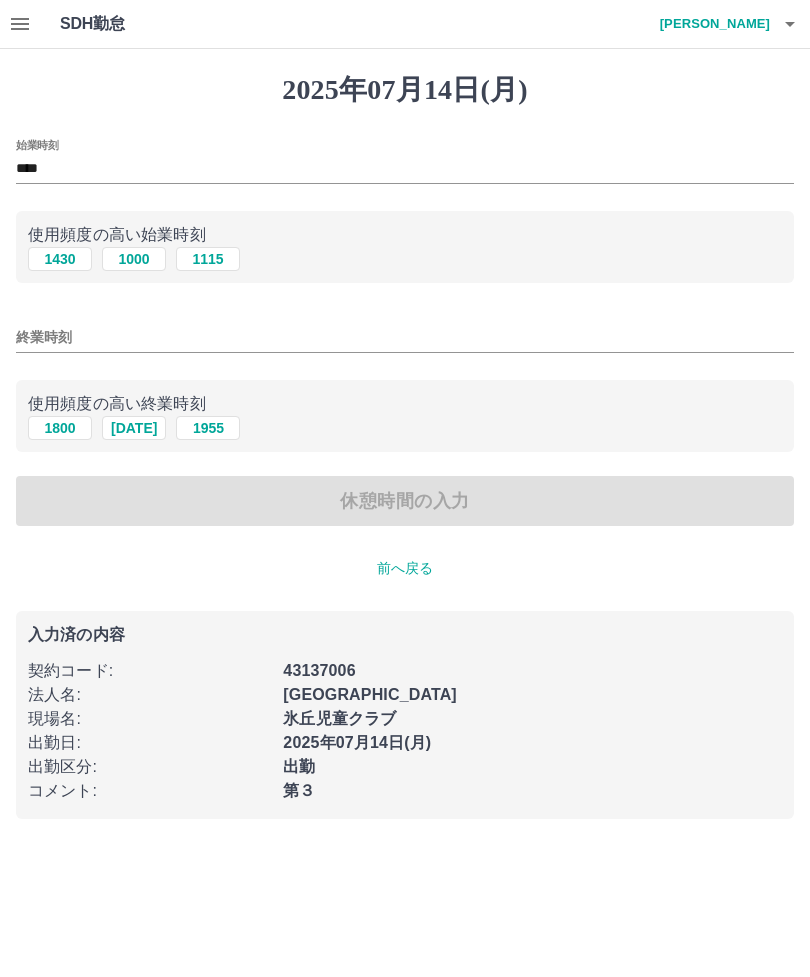 click on "1800" at bounding box center (60, 428) 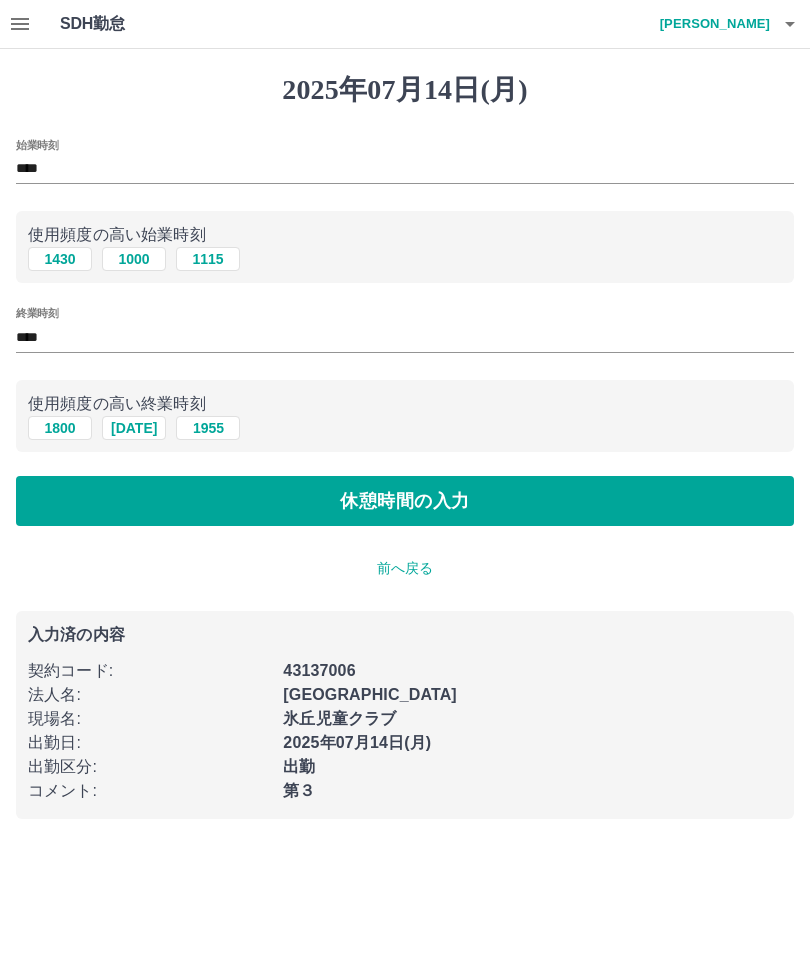 click on "休憩時間の入力" at bounding box center (405, 501) 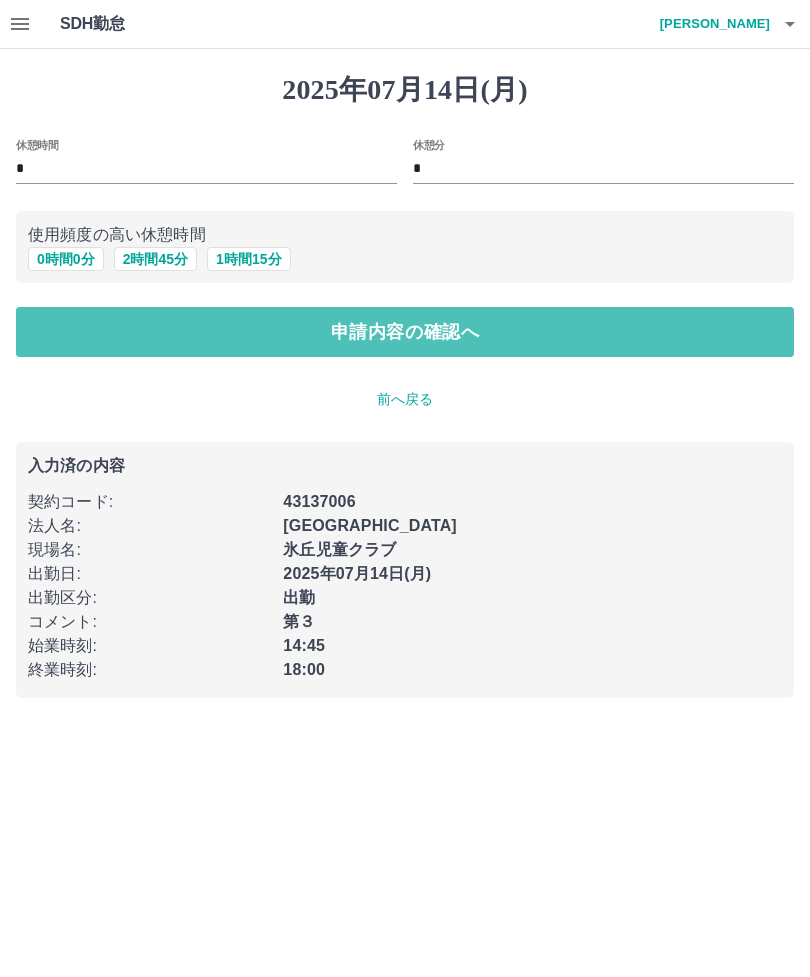 click on "申請内容の確認へ" at bounding box center (405, 332) 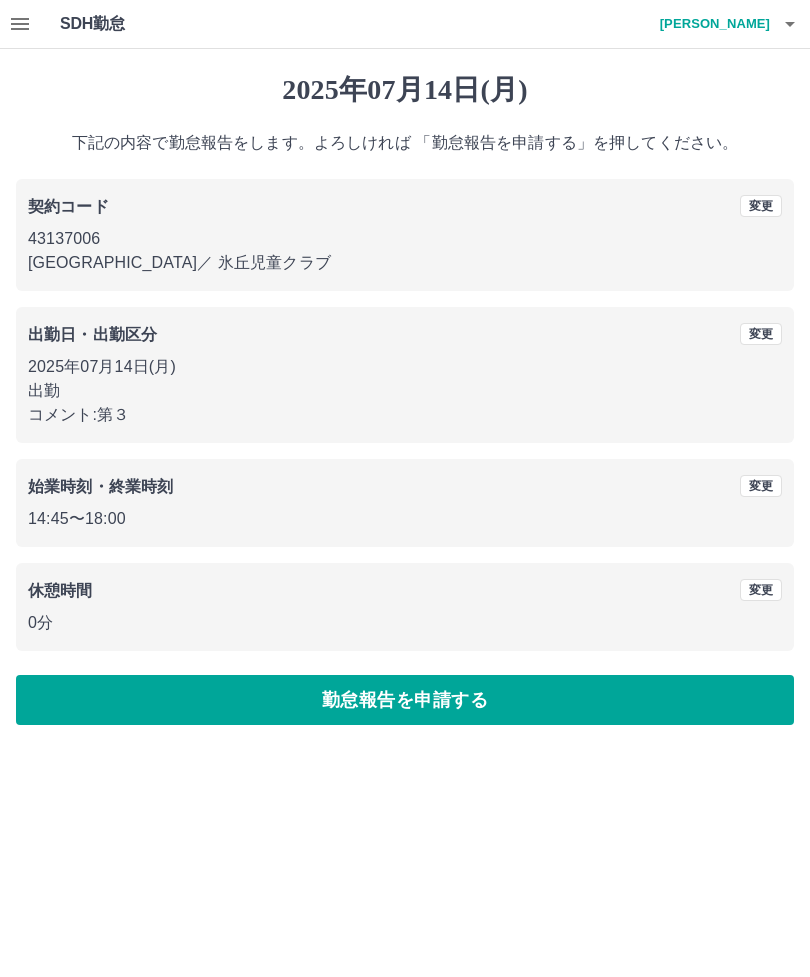 click on "勤怠報告を申請する" at bounding box center (405, 700) 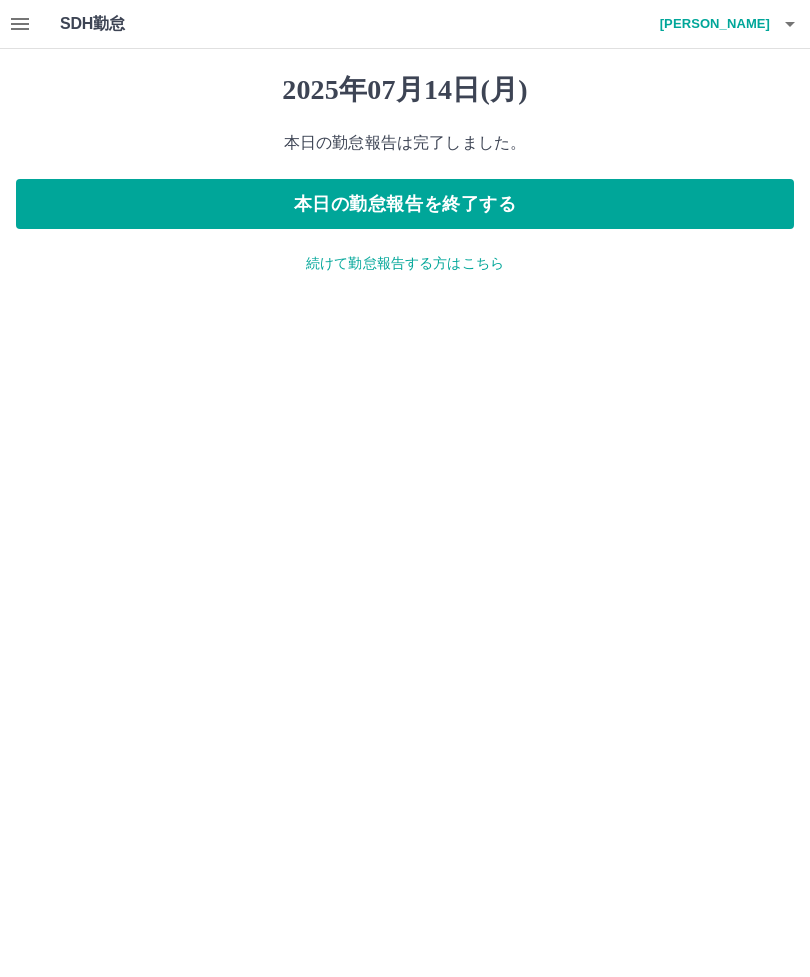 click on "本日の勤怠報告を終了する" at bounding box center [405, 204] 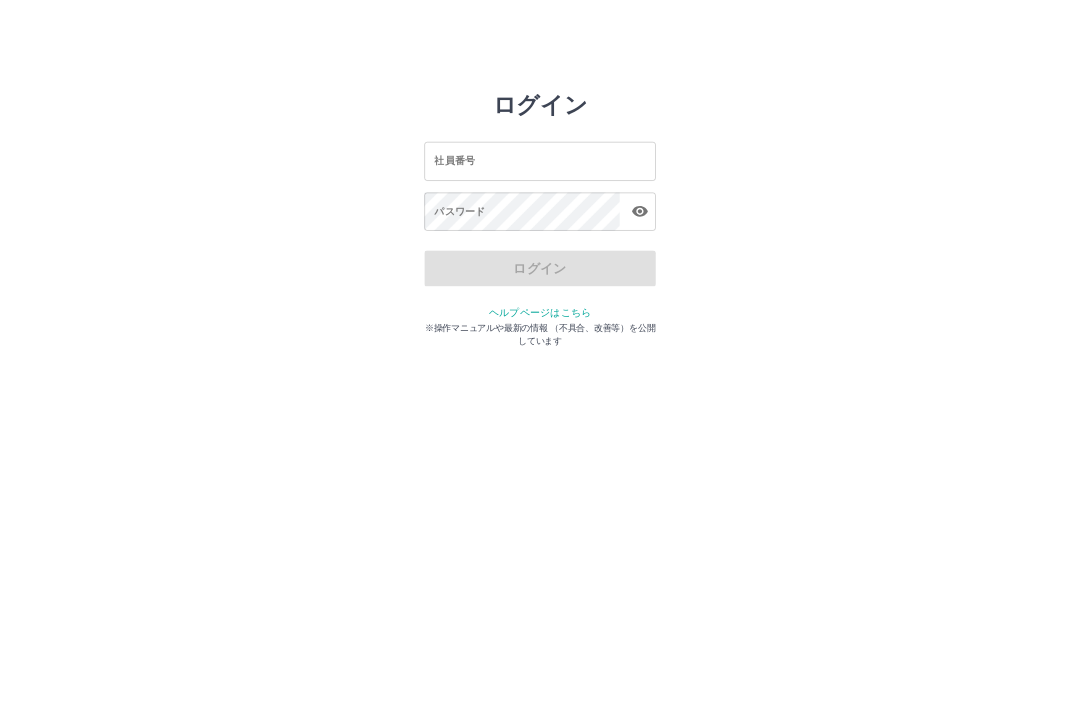 scroll, scrollTop: 0, scrollLeft: 0, axis: both 